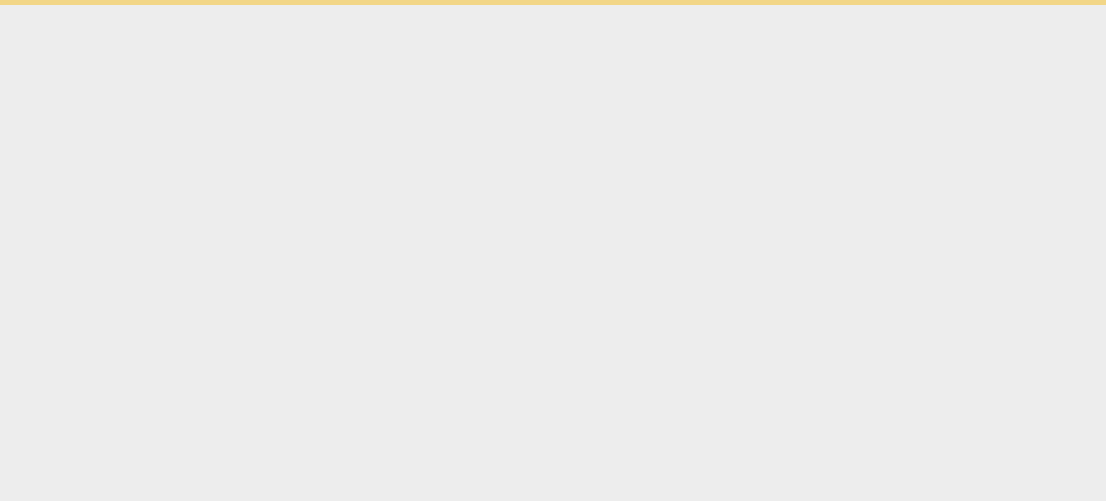 scroll, scrollTop: 0, scrollLeft: 0, axis: both 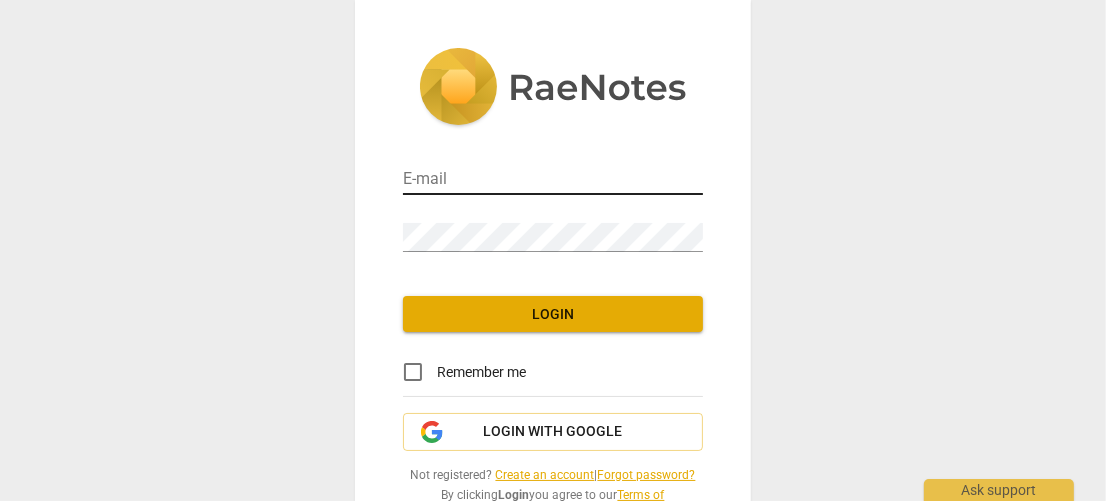 click at bounding box center [553, 180] 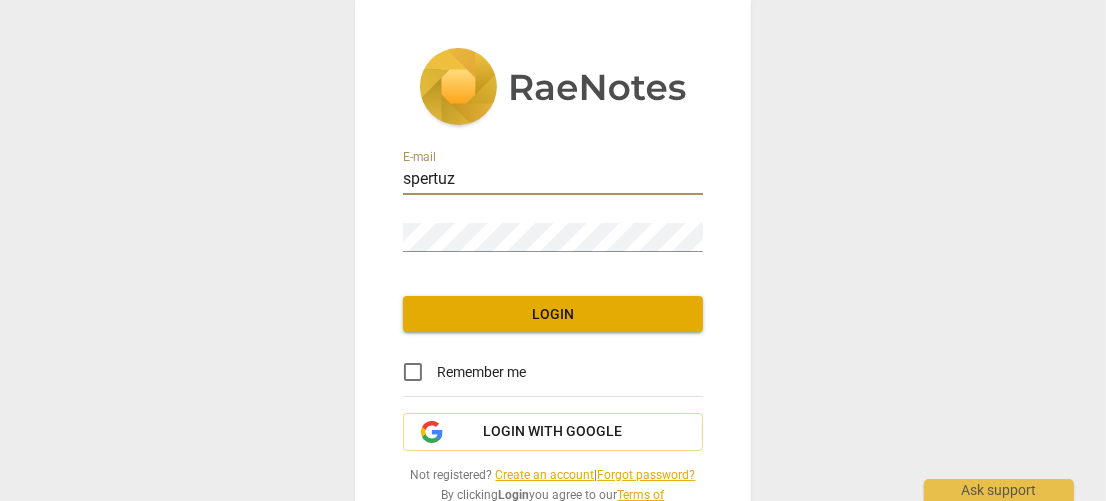 type on "spertuz@gmail.com" 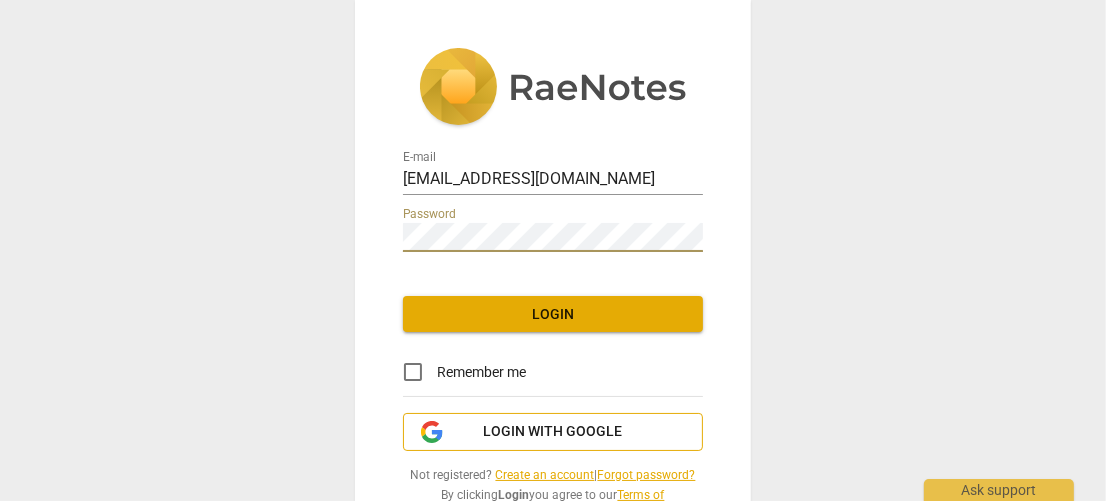 click on "Login with Google" at bounding box center [553, 432] 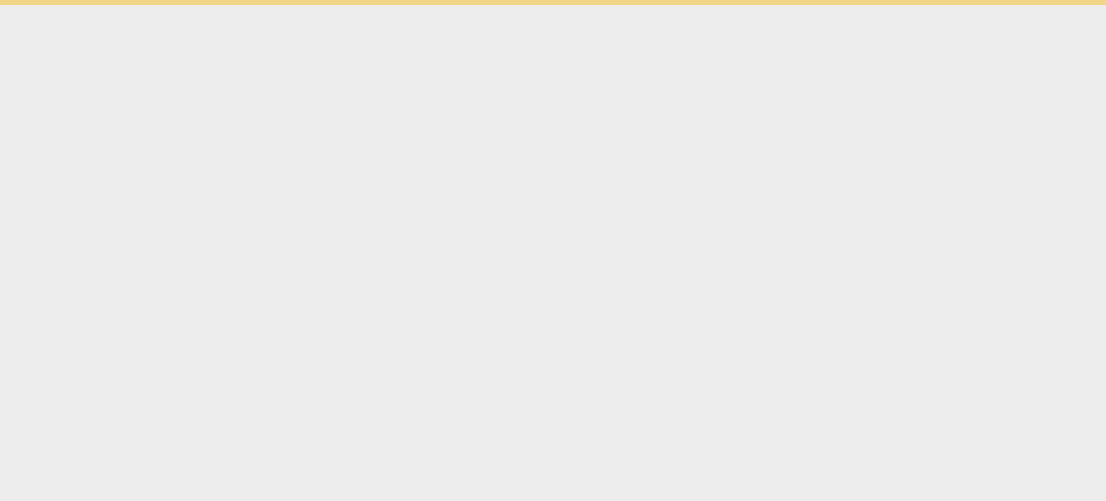 scroll, scrollTop: 0, scrollLeft: 0, axis: both 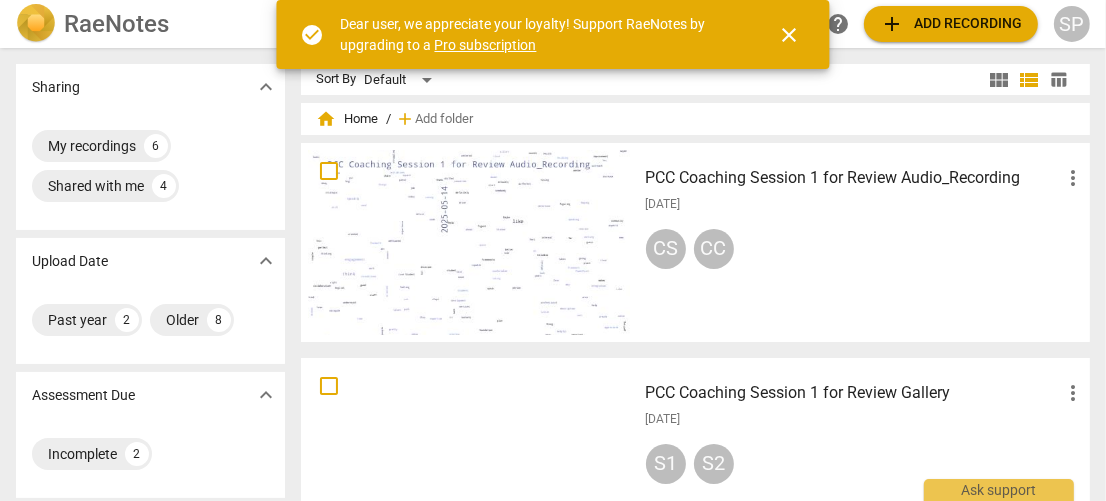 click on "[DATE]" at bounding box center [866, 204] 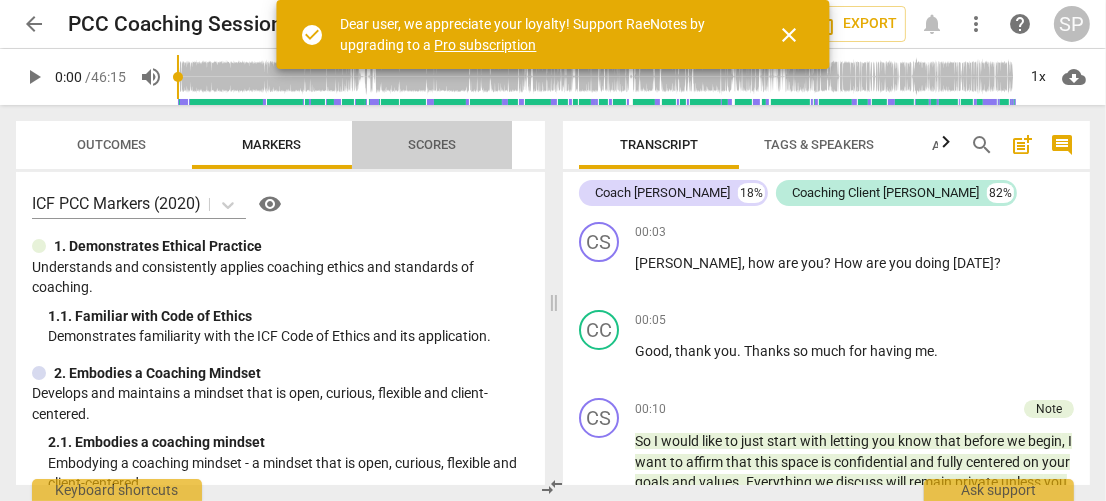 click on "Scores" at bounding box center [432, 144] 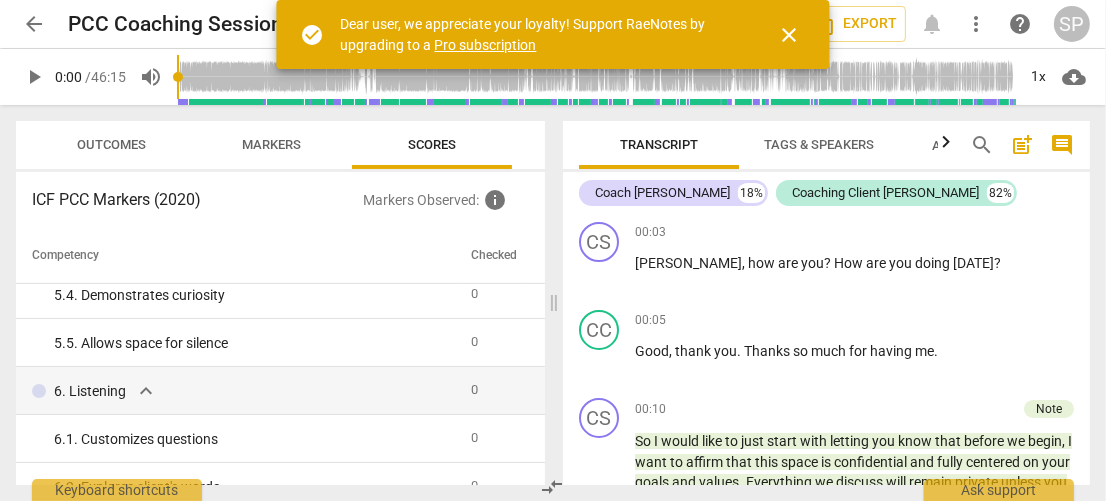 scroll, scrollTop: 749, scrollLeft: 0, axis: vertical 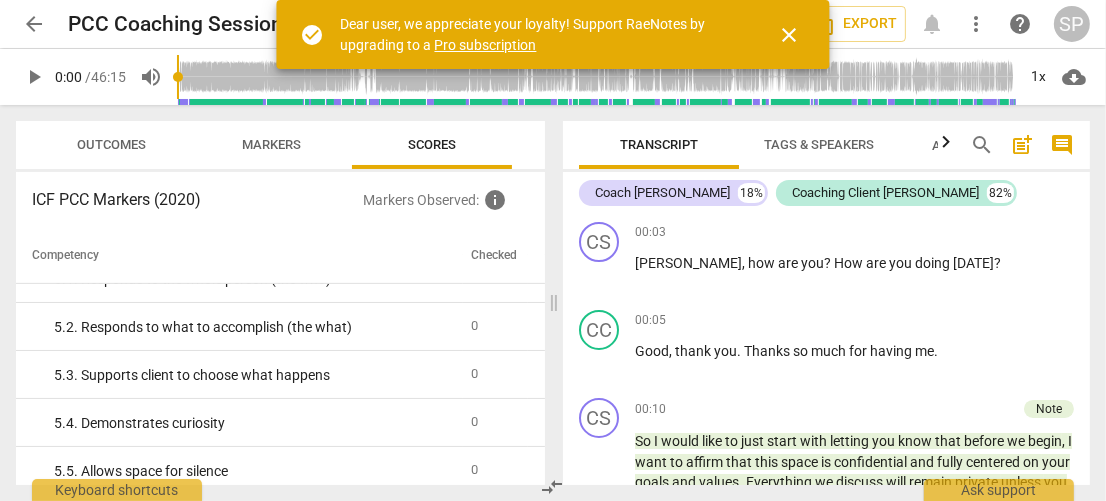 click on "close" at bounding box center [790, 35] 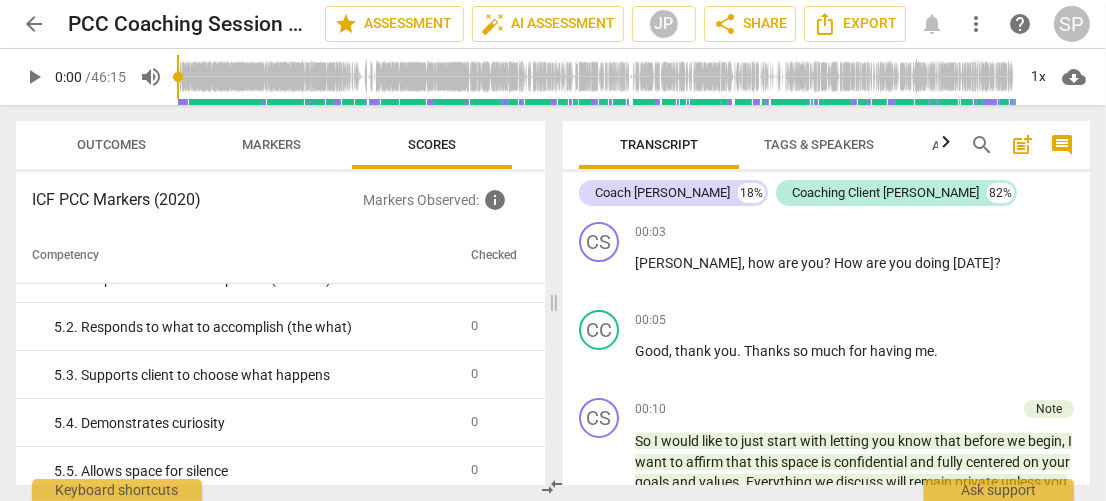 click on "arrow_back" at bounding box center (34, 24) 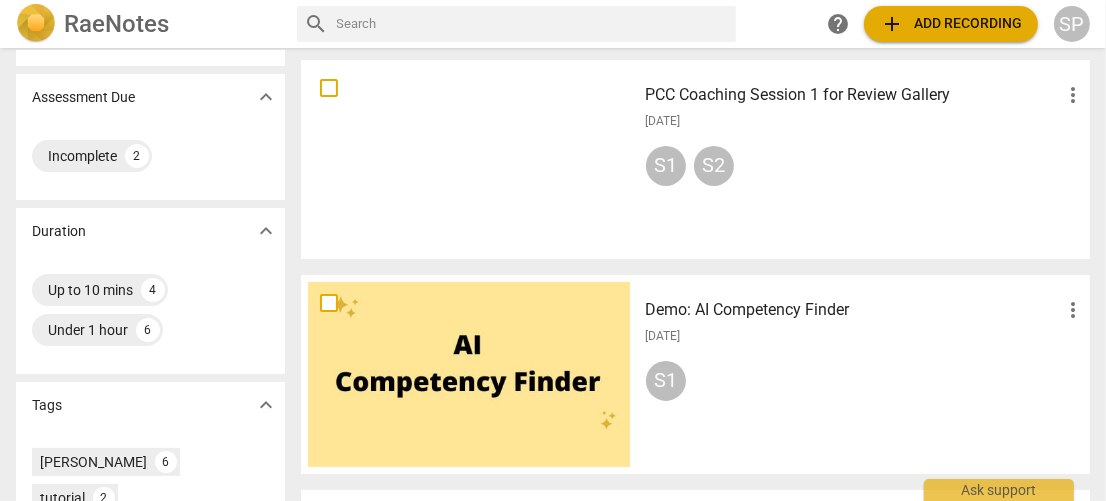 scroll, scrollTop: 299, scrollLeft: 0, axis: vertical 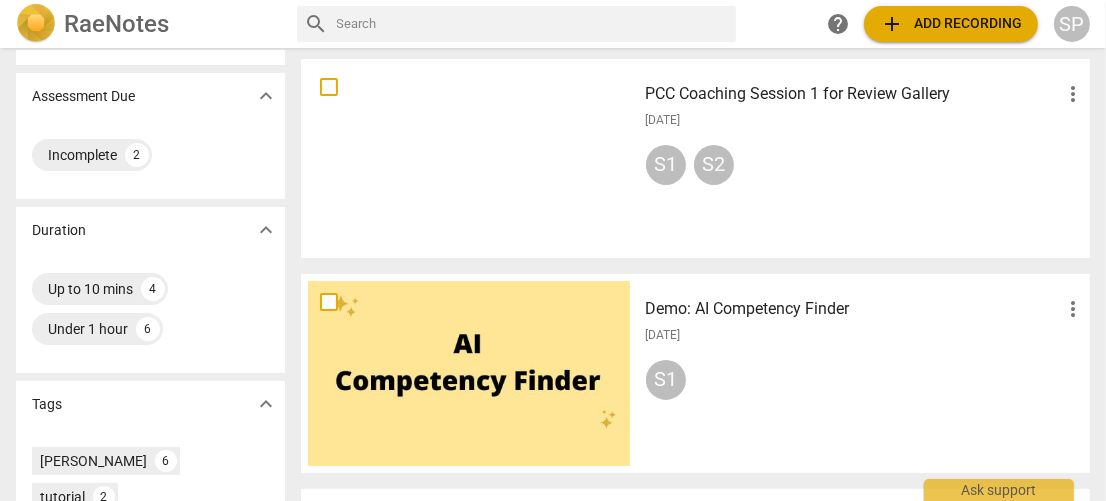 click on "Incomplete" at bounding box center (82, 155) 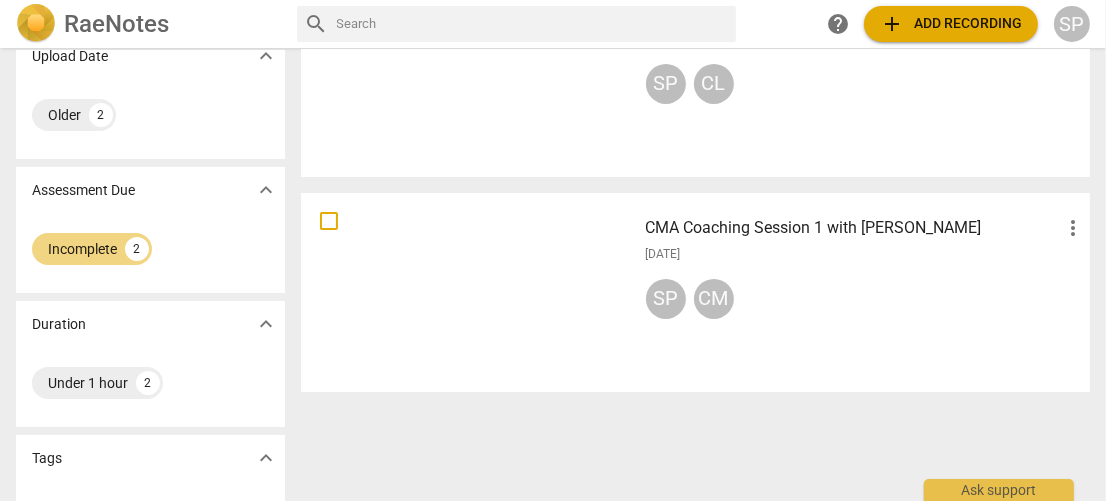 scroll, scrollTop: 0, scrollLeft: 0, axis: both 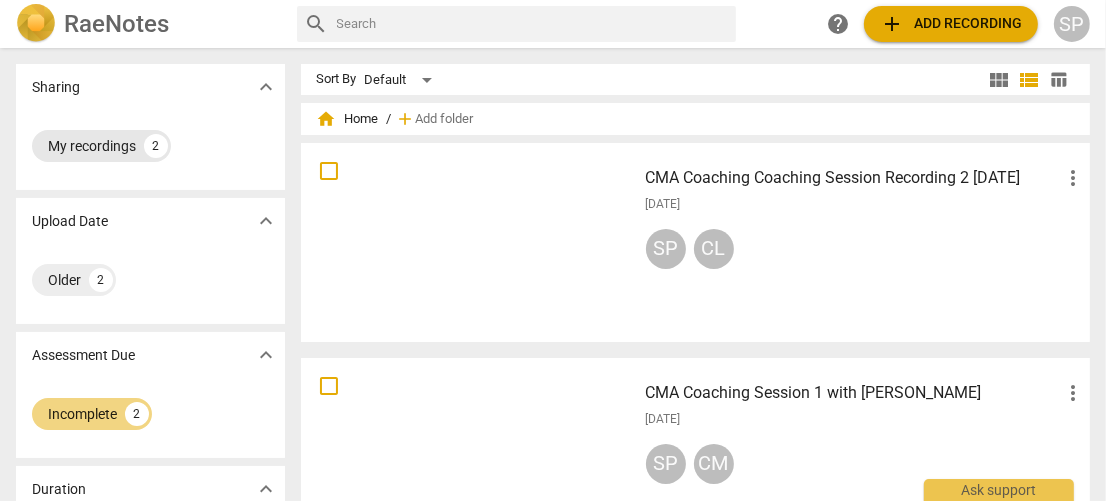click on "My recordings 2" at bounding box center [101, 146] 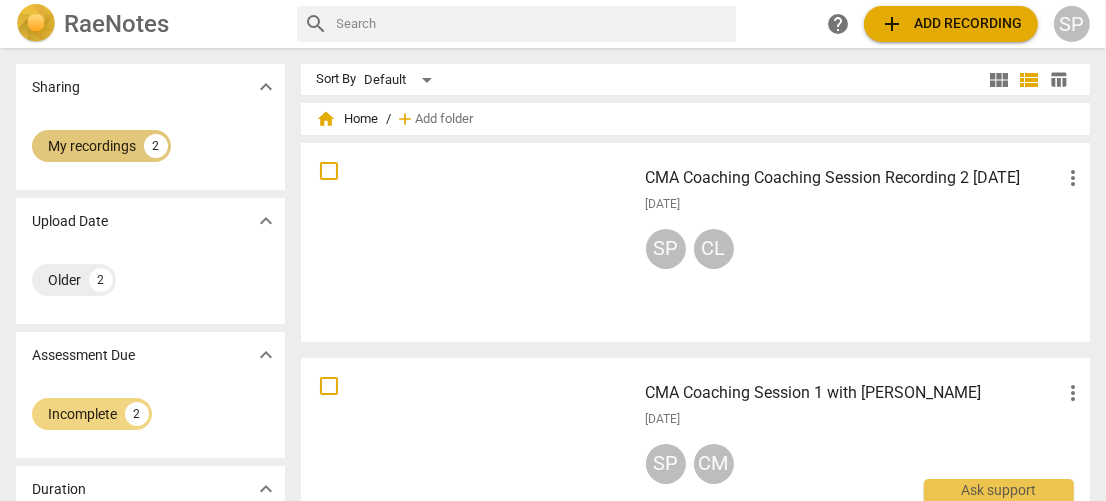 click on "My recordings" at bounding box center (92, 146) 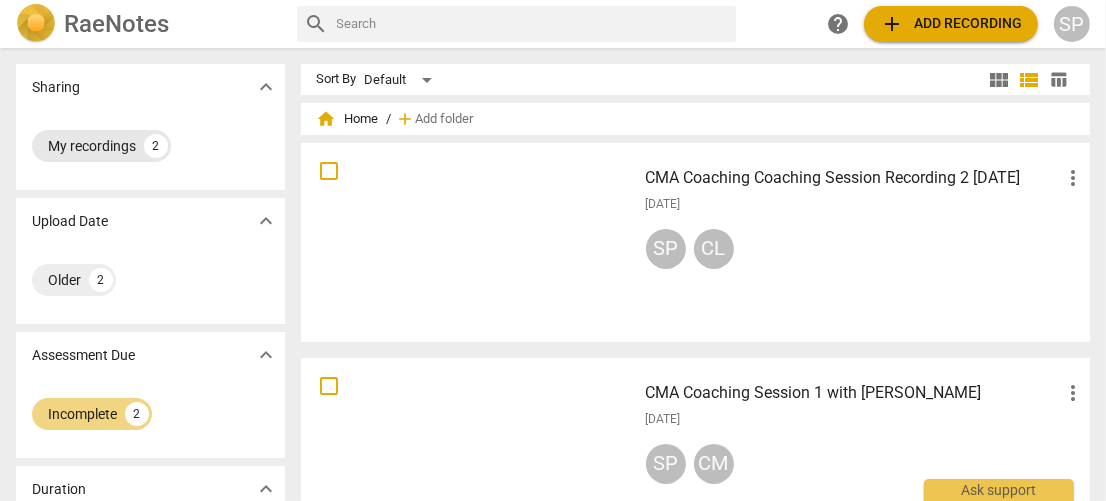click on "My recordings" at bounding box center (92, 146) 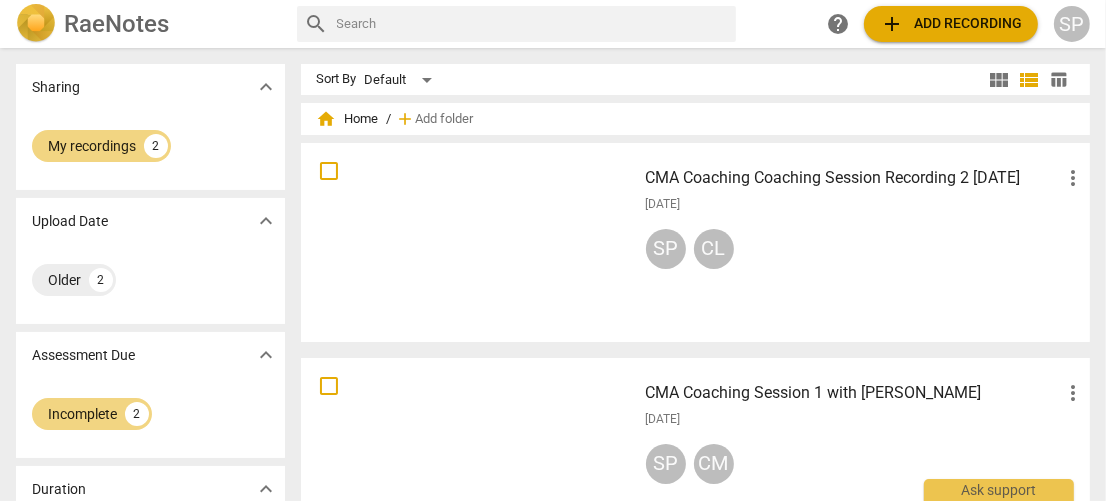 click at bounding box center [36, 24] 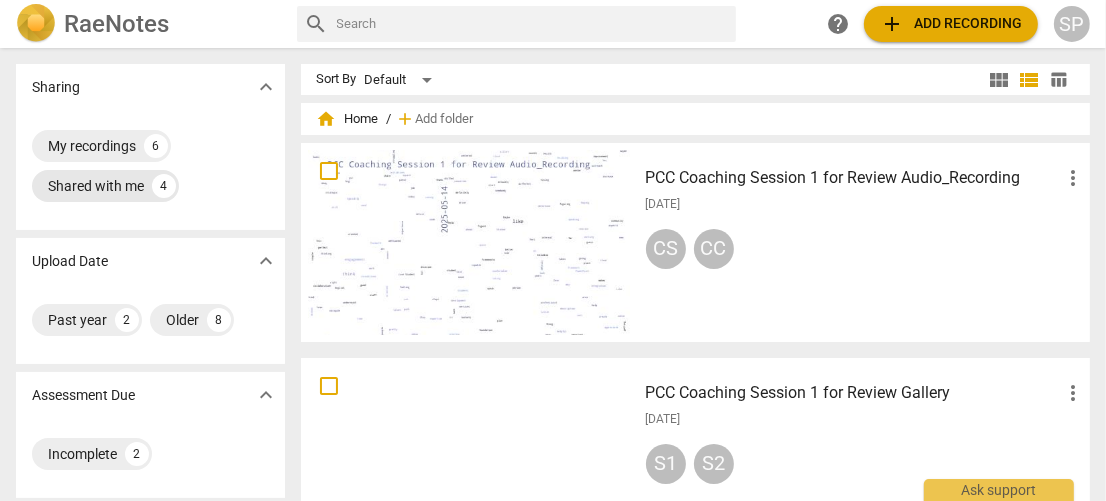 click on "Shared with me" at bounding box center [96, 186] 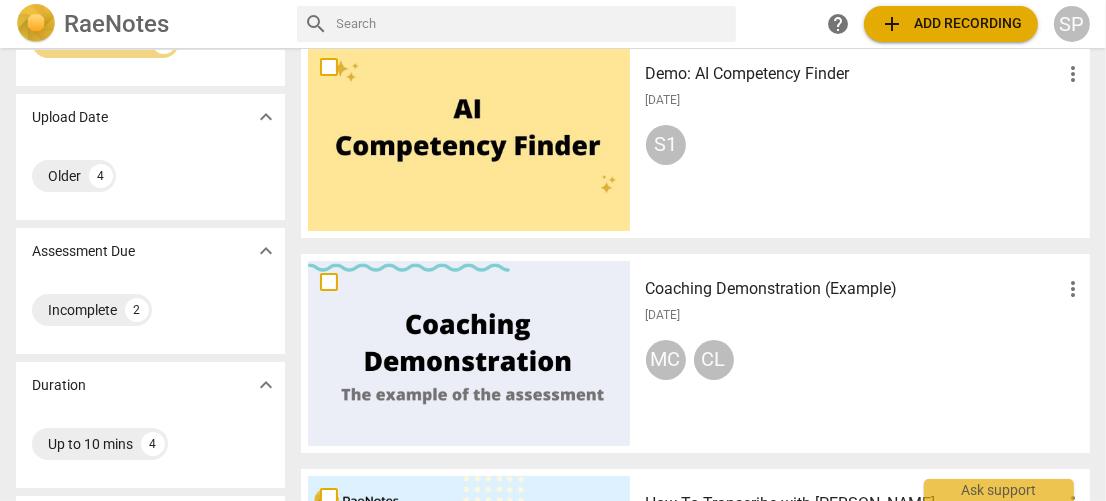 scroll, scrollTop: 0, scrollLeft: 0, axis: both 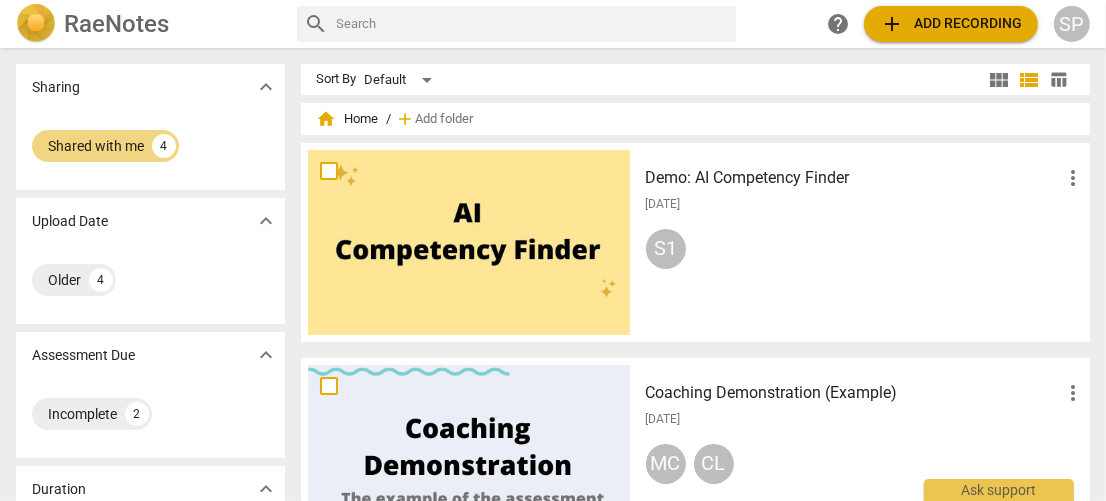 click on "RaeNotes" at bounding box center (116, 24) 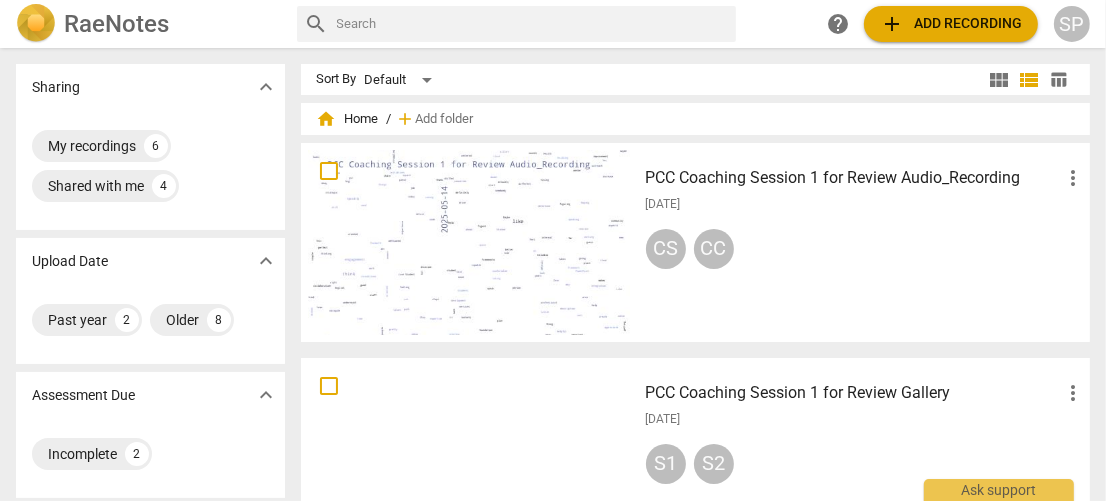 click on "CS CC" at bounding box center (866, 253) 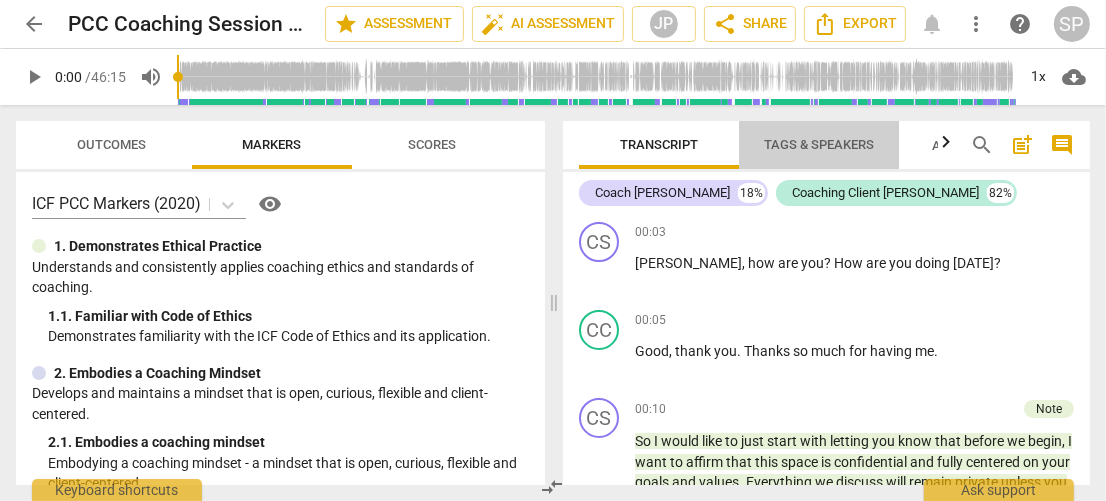 click on "Tags & Speakers" at bounding box center [819, 144] 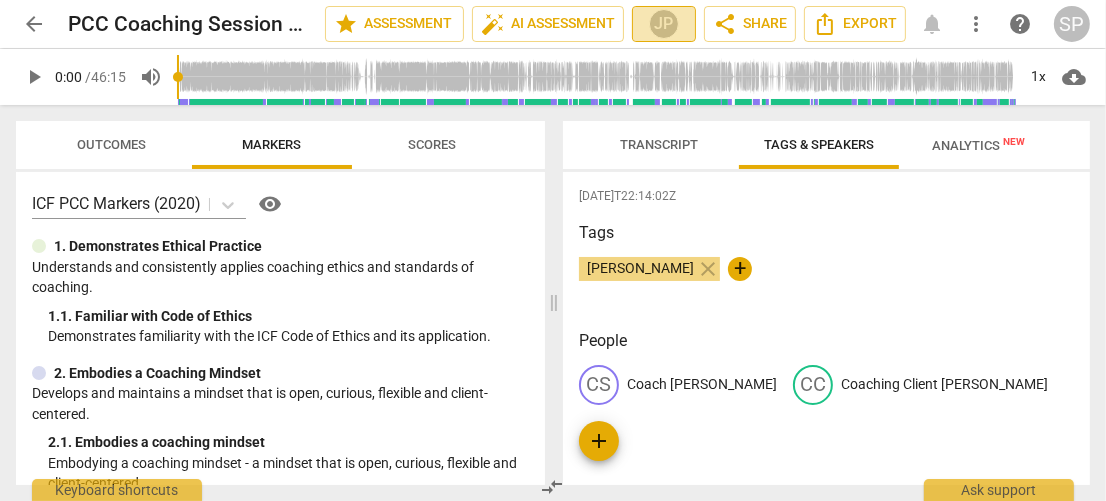 click on "JP" at bounding box center [664, 24] 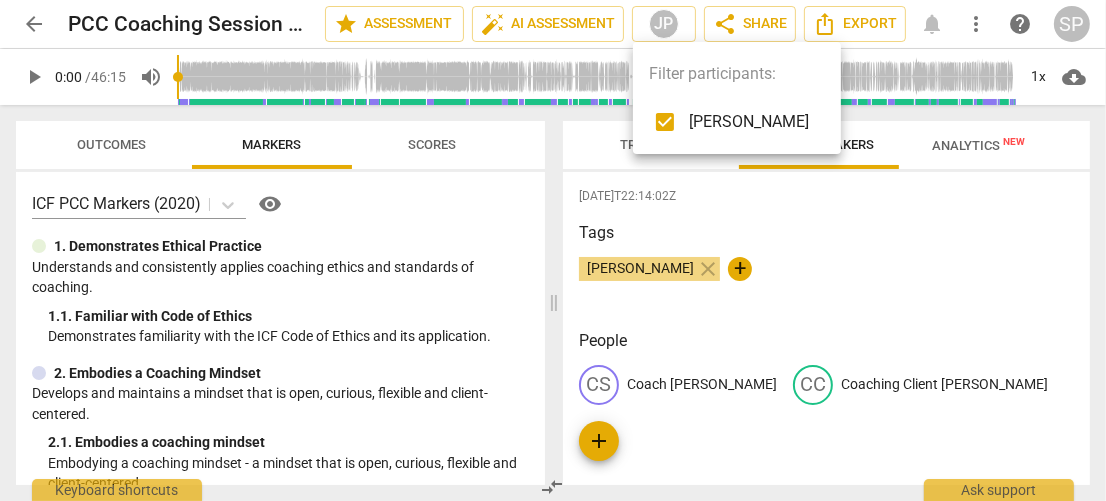 click at bounding box center [553, 250] 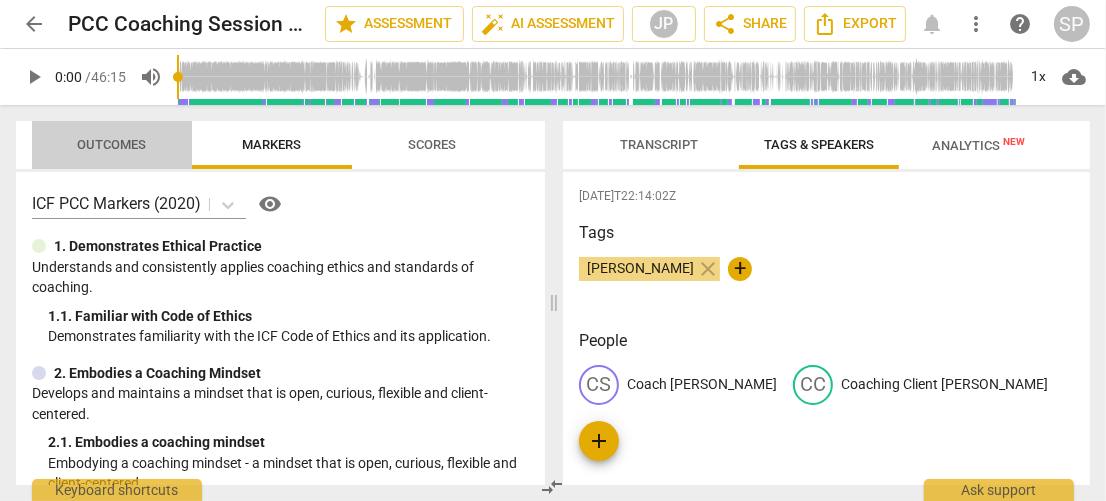 click on "Outcomes" at bounding box center [112, 144] 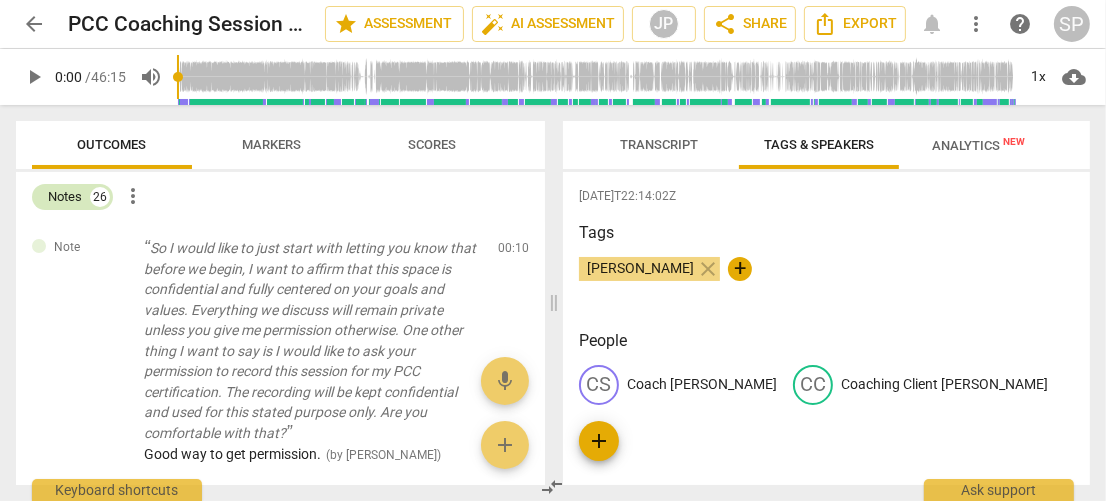 click on "Notes" at bounding box center [65, 197] 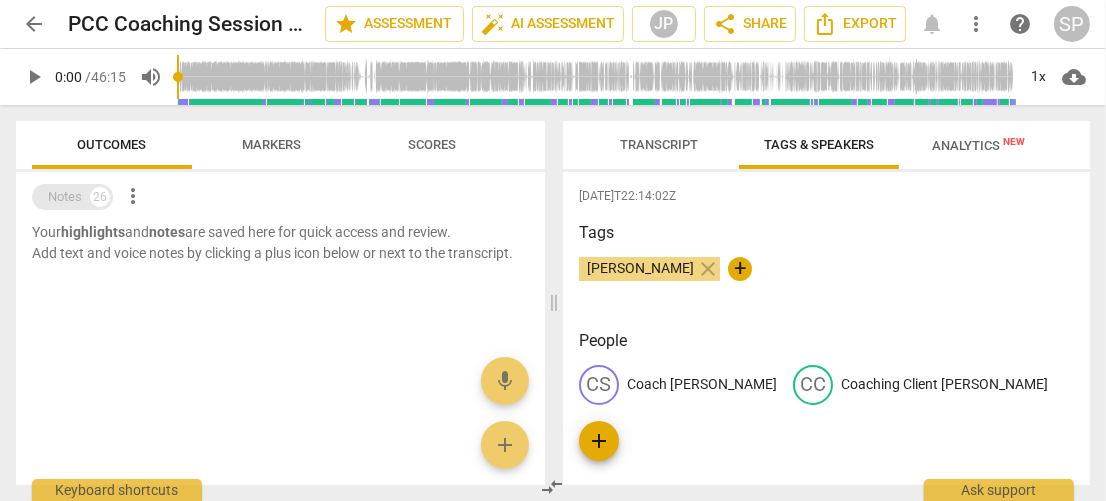 click on "Notes" at bounding box center (65, 197) 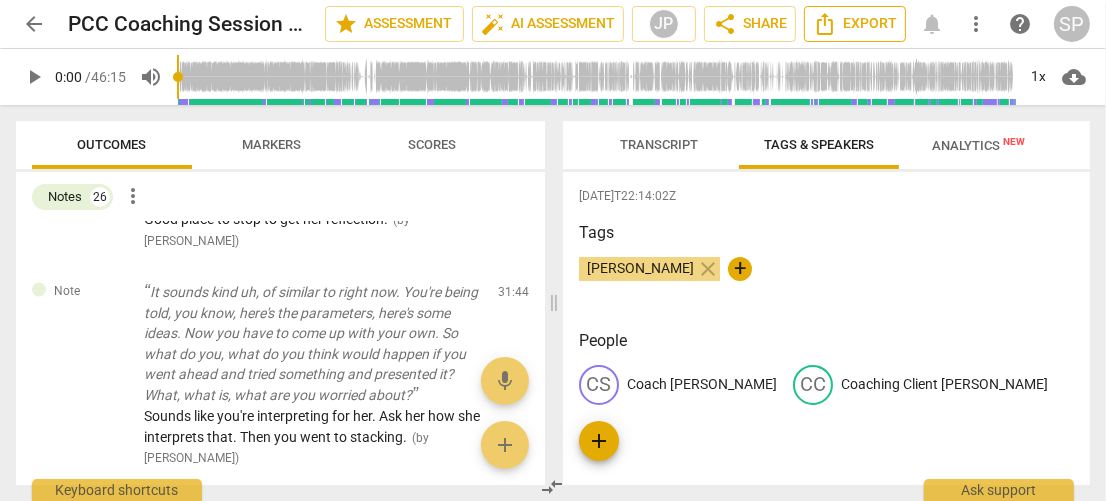 scroll, scrollTop: 2374, scrollLeft: 0, axis: vertical 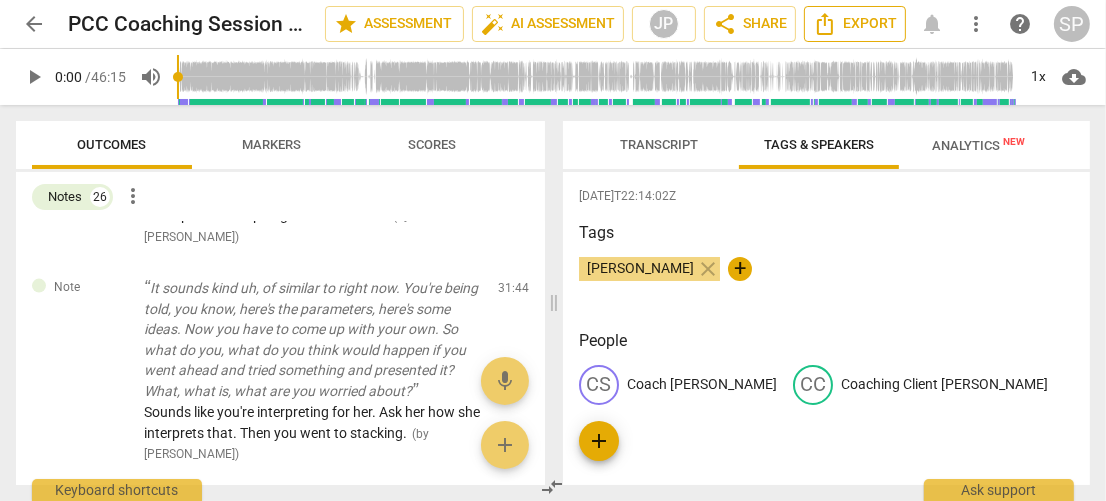 click on "Export" at bounding box center [855, 24] 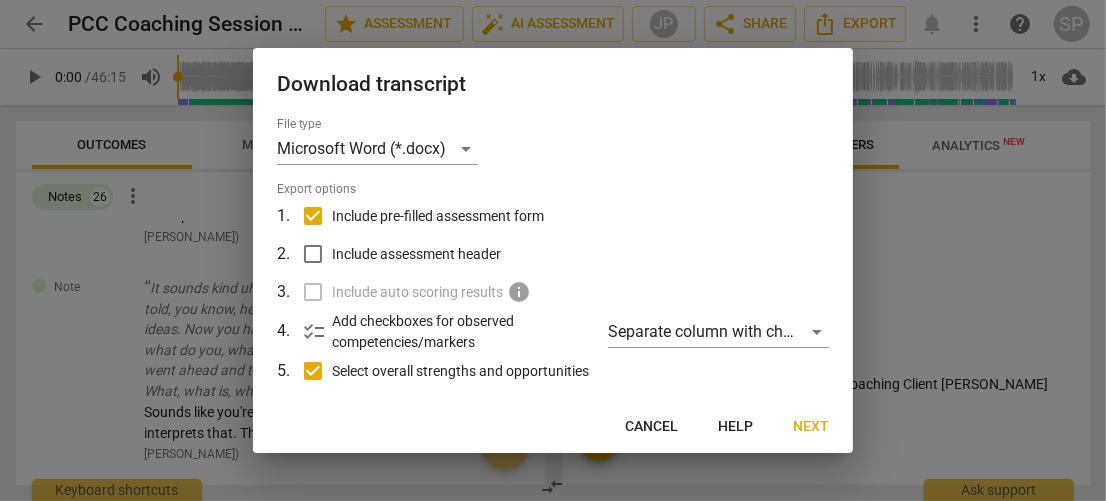 click on "Include assessment header" at bounding box center [313, 254] 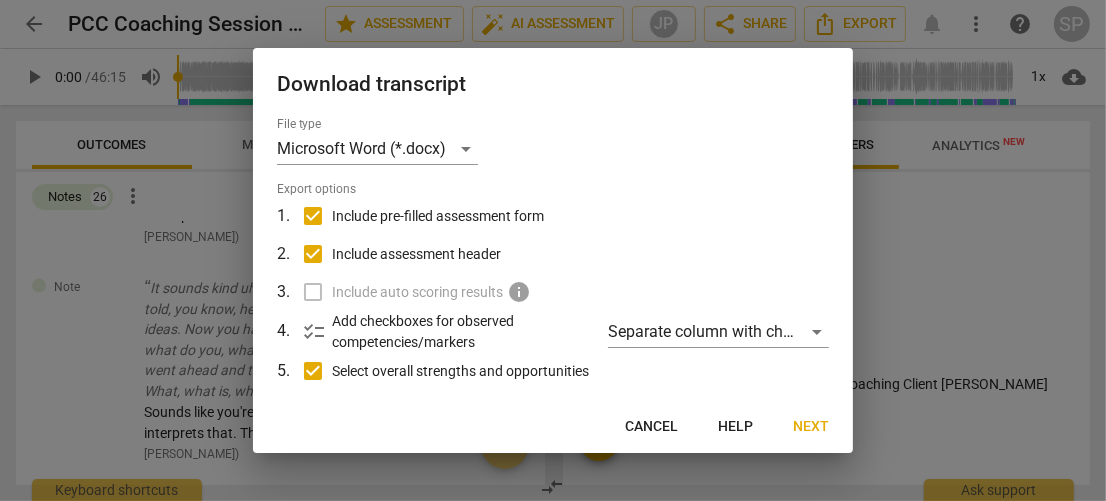 click on "Include auto scoring results info" at bounding box center (551, 292) 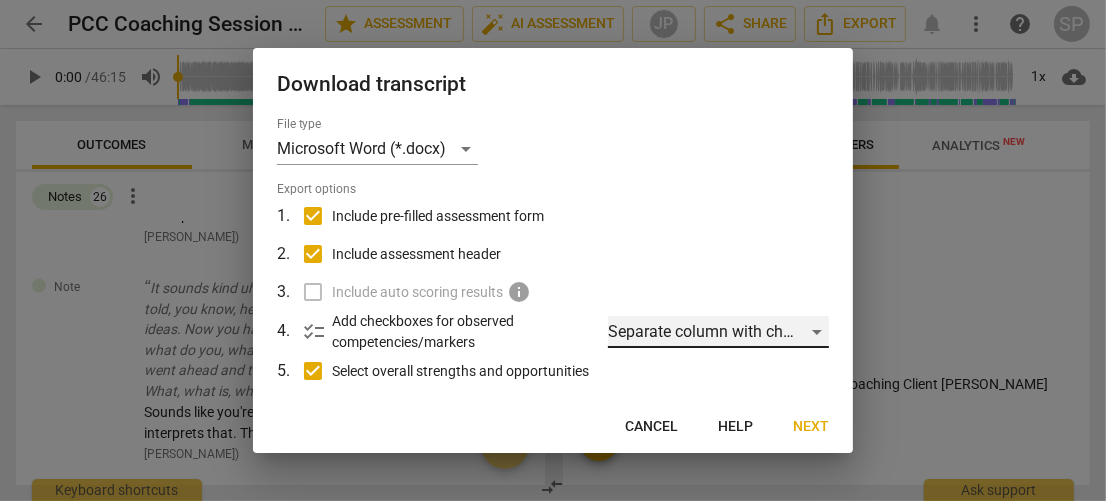click on "Separate column with check marks" at bounding box center [718, 332] 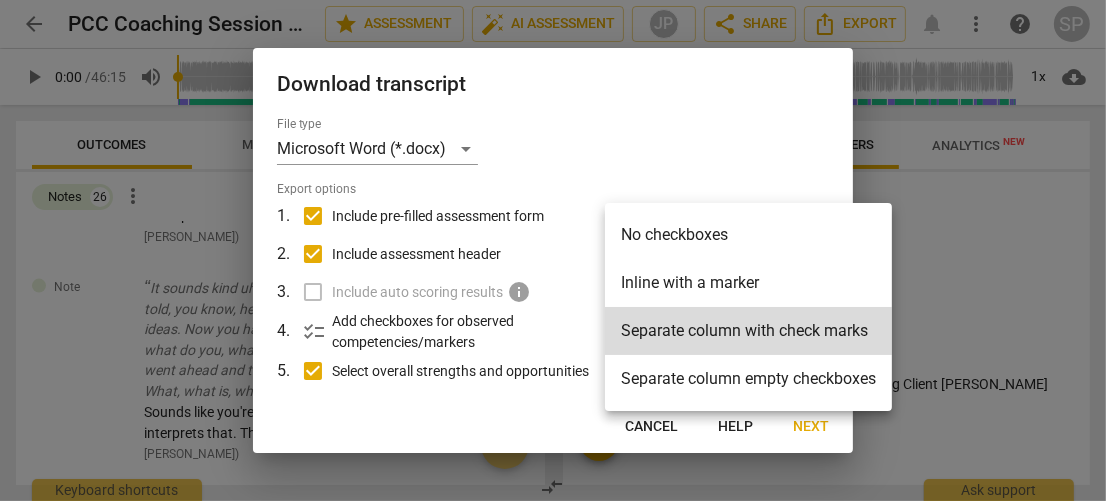 click at bounding box center [553, 250] 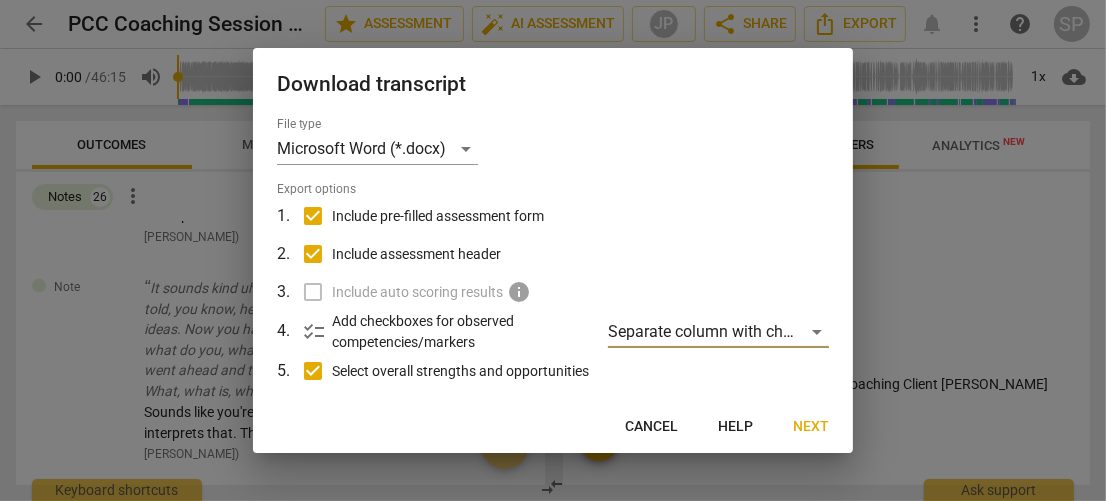 click on "Next" at bounding box center [811, 427] 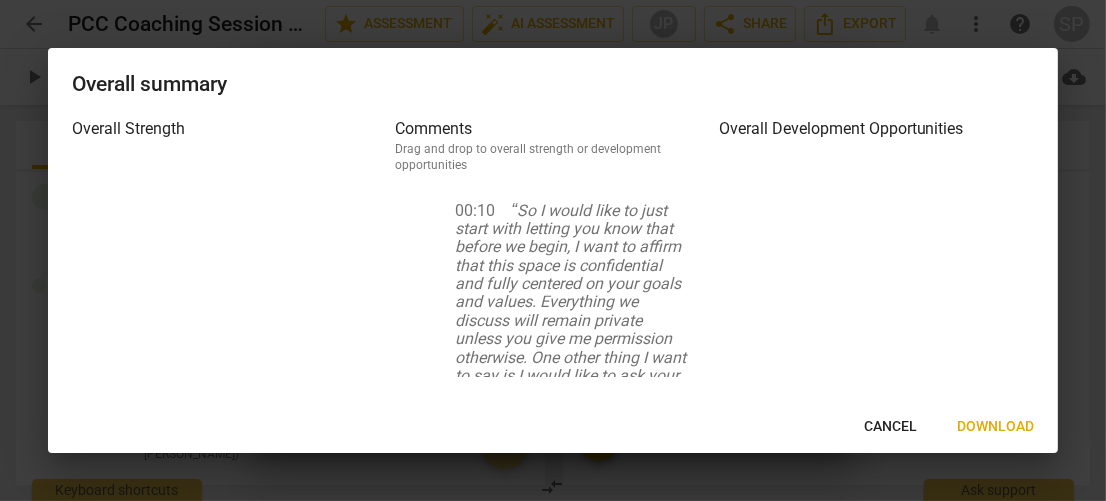 click on "Download" at bounding box center (995, 427) 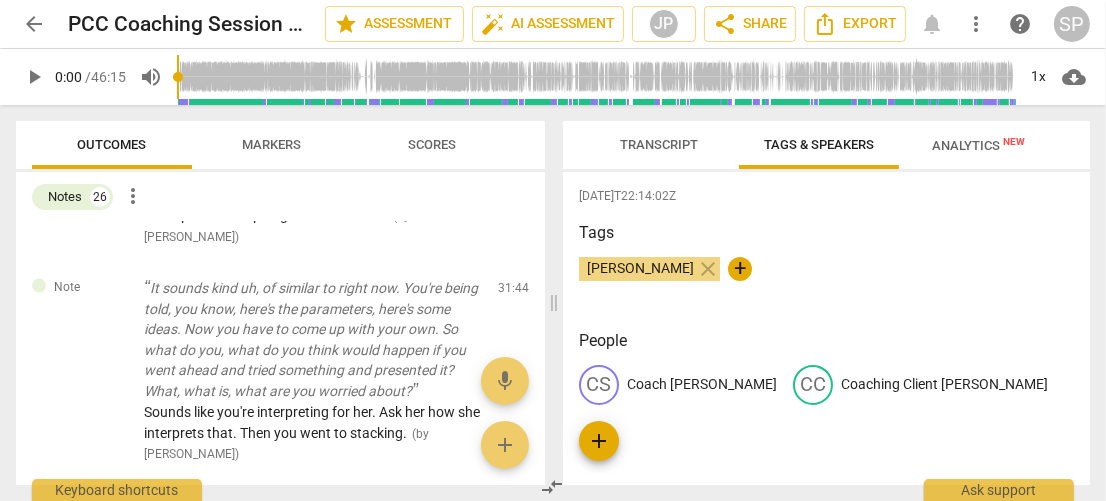 scroll, scrollTop: 2314, scrollLeft: 0, axis: vertical 